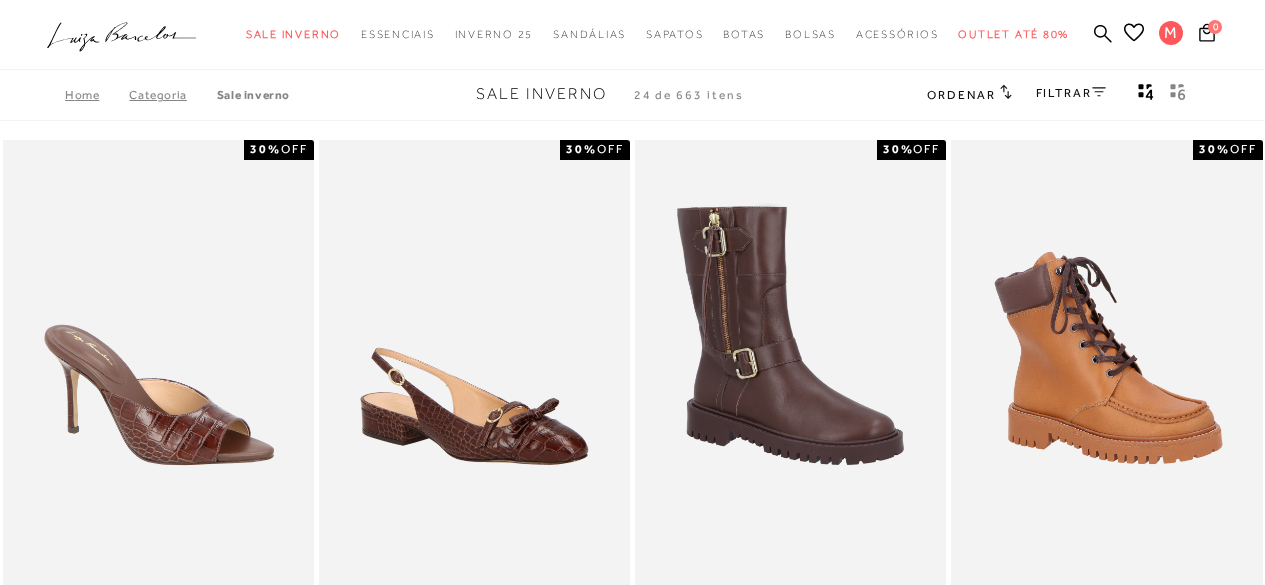 scroll, scrollTop: 0, scrollLeft: 0, axis: both 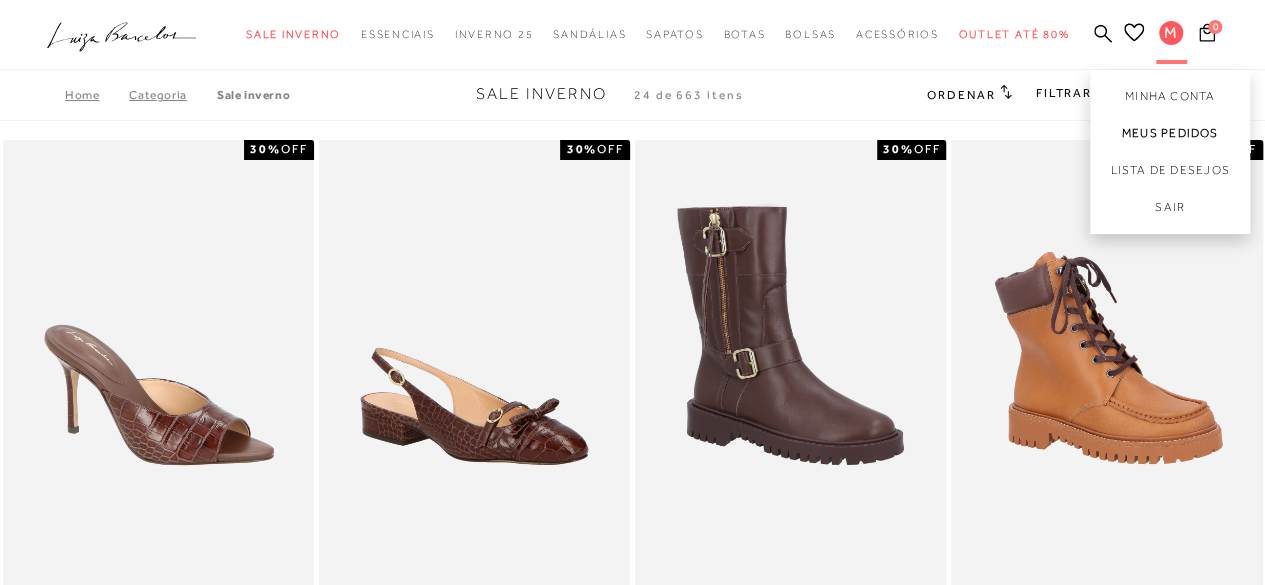 click on "Meus Pedidos" at bounding box center (1170, 133) 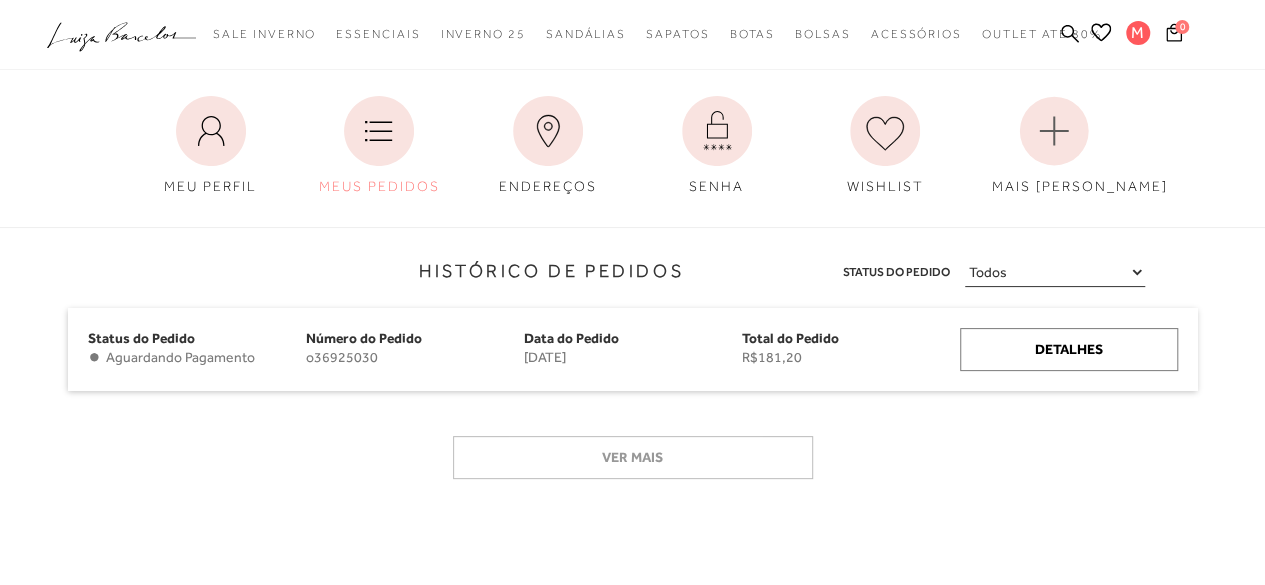 scroll, scrollTop: 81, scrollLeft: 0, axis: vertical 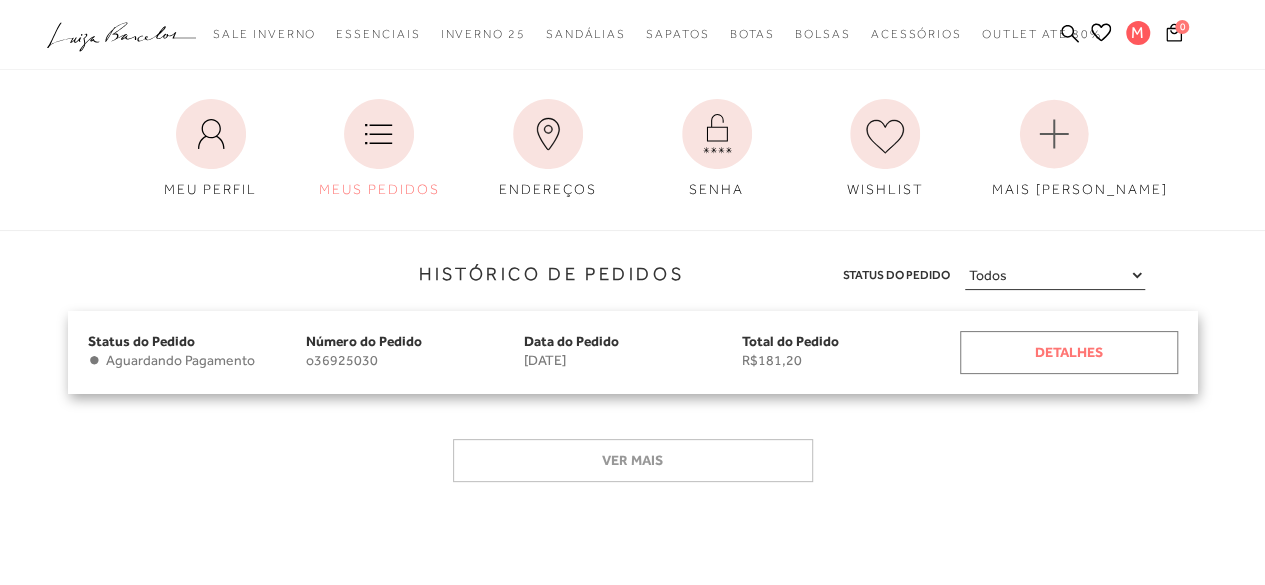 click on "Detalhes" at bounding box center (1069, 352) 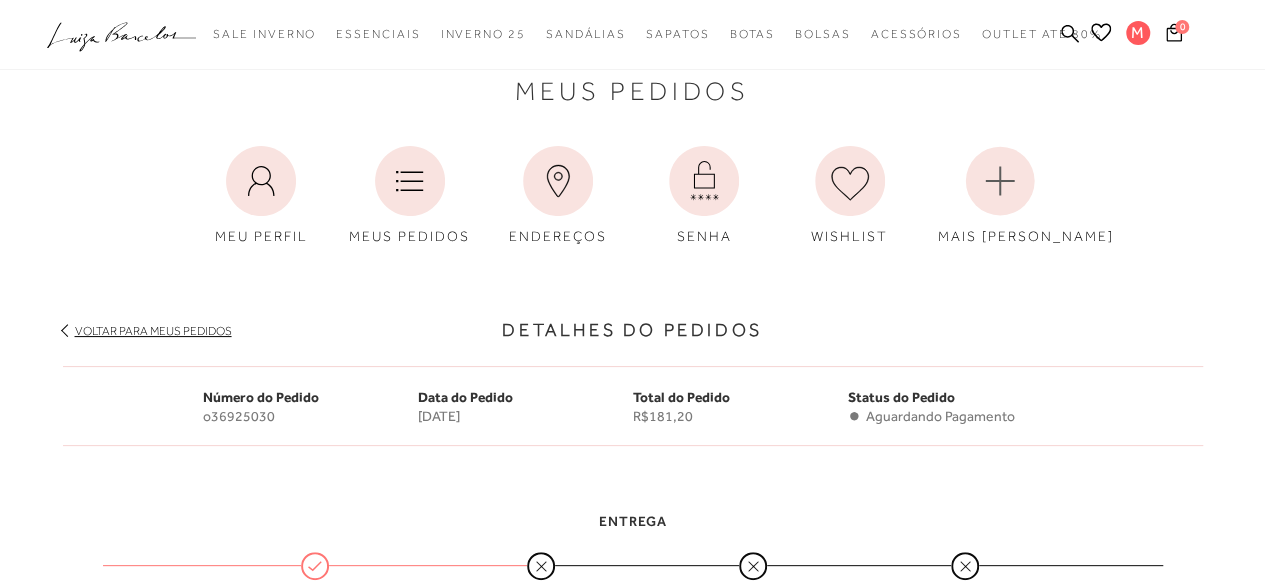 scroll, scrollTop: 0, scrollLeft: 0, axis: both 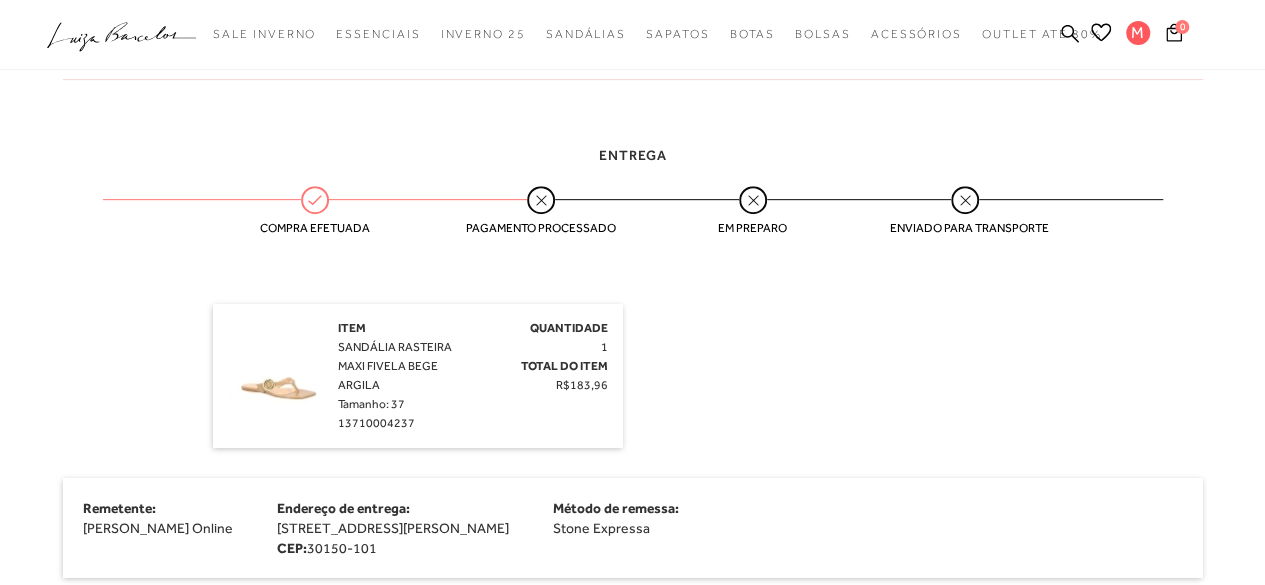 click 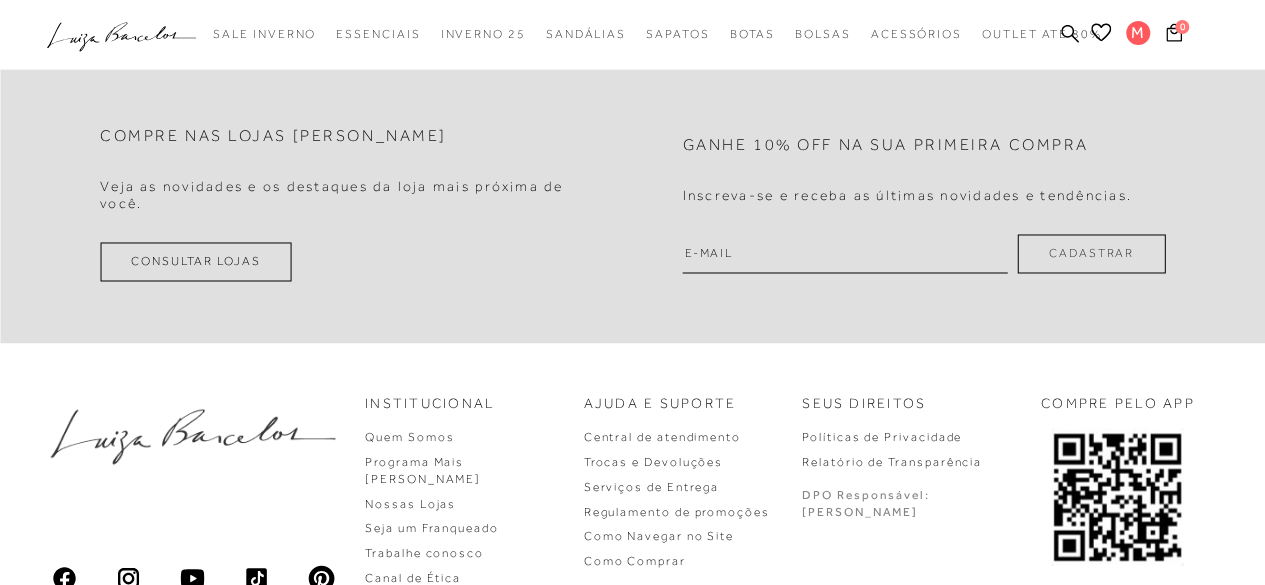 scroll, scrollTop: 1592, scrollLeft: 0, axis: vertical 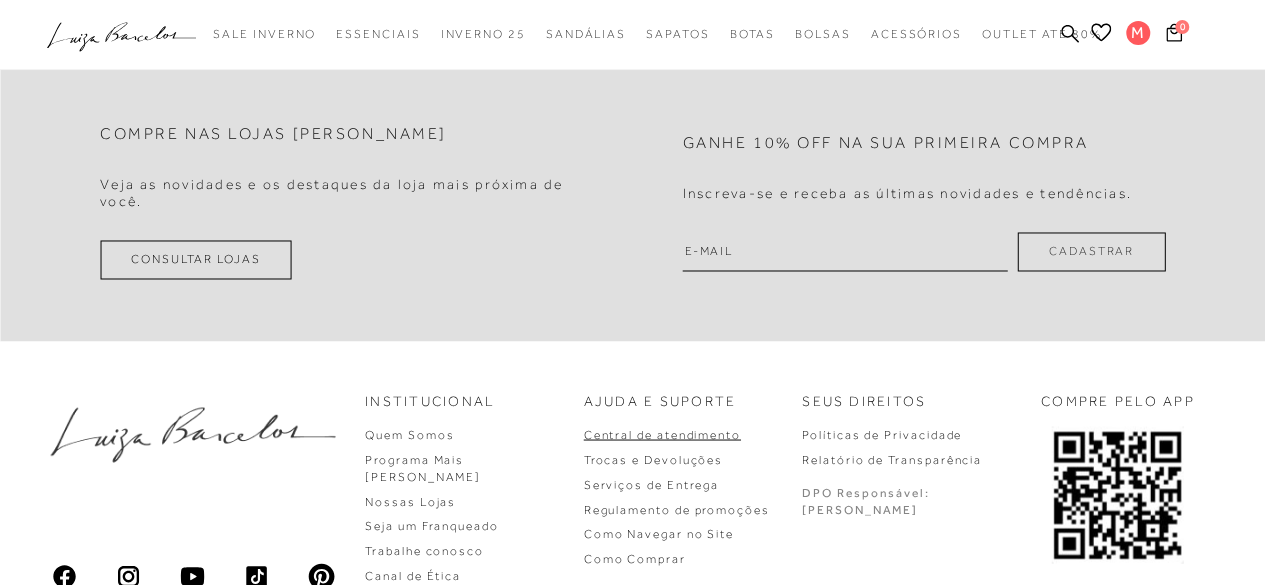 click on "Central de atendimento" at bounding box center (662, 434) 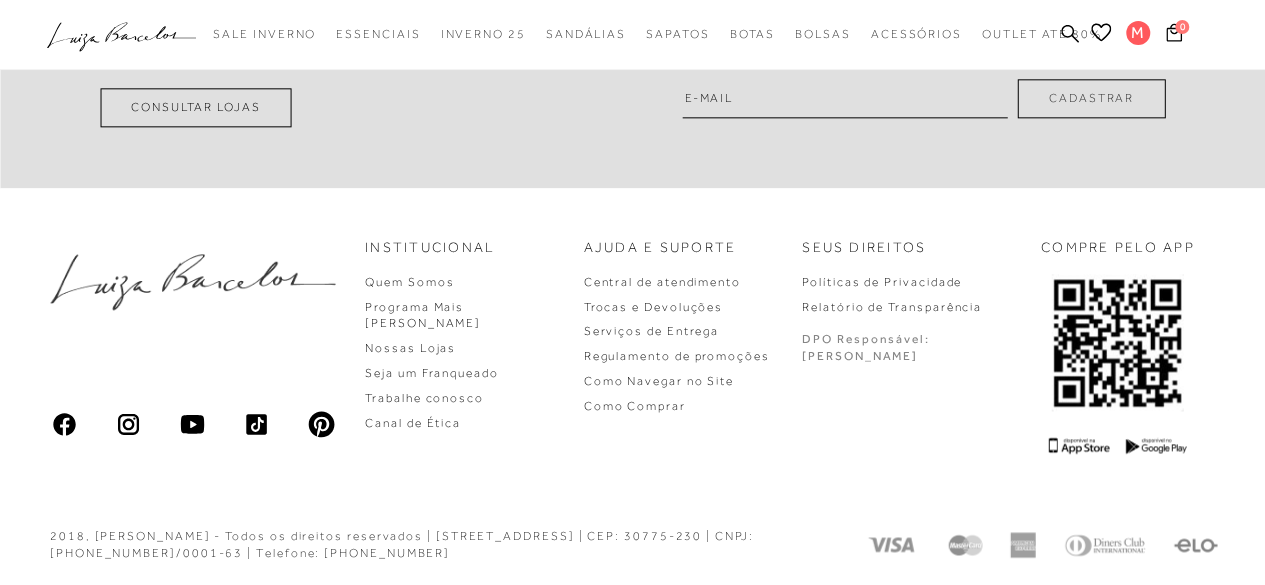 scroll, scrollTop: 935, scrollLeft: 0, axis: vertical 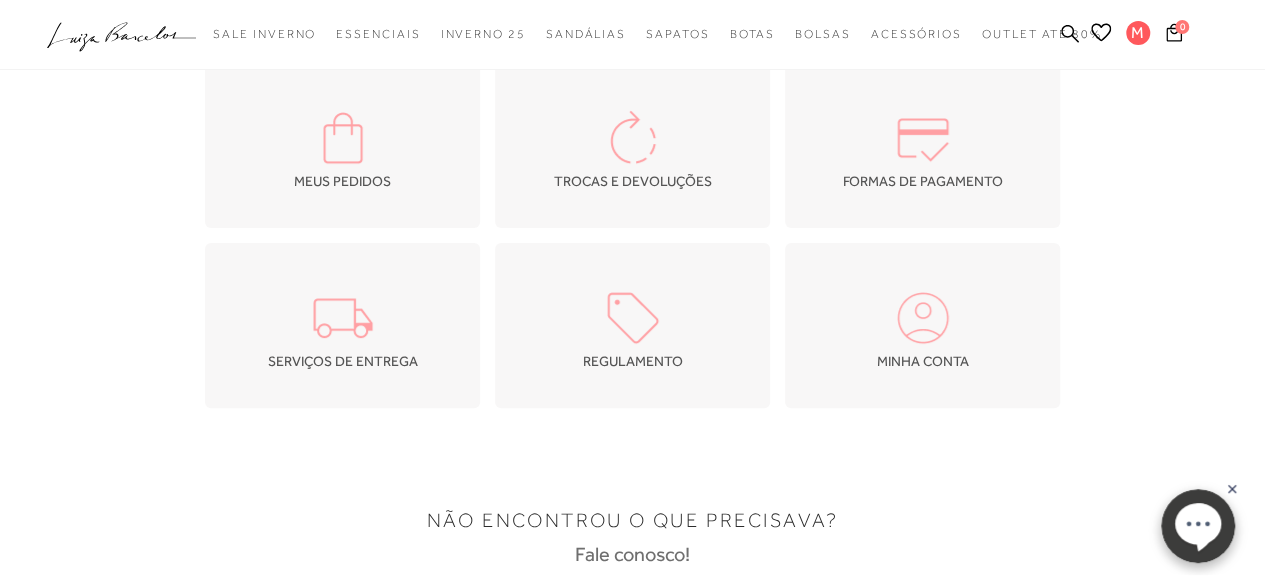 click at bounding box center [343, 138] 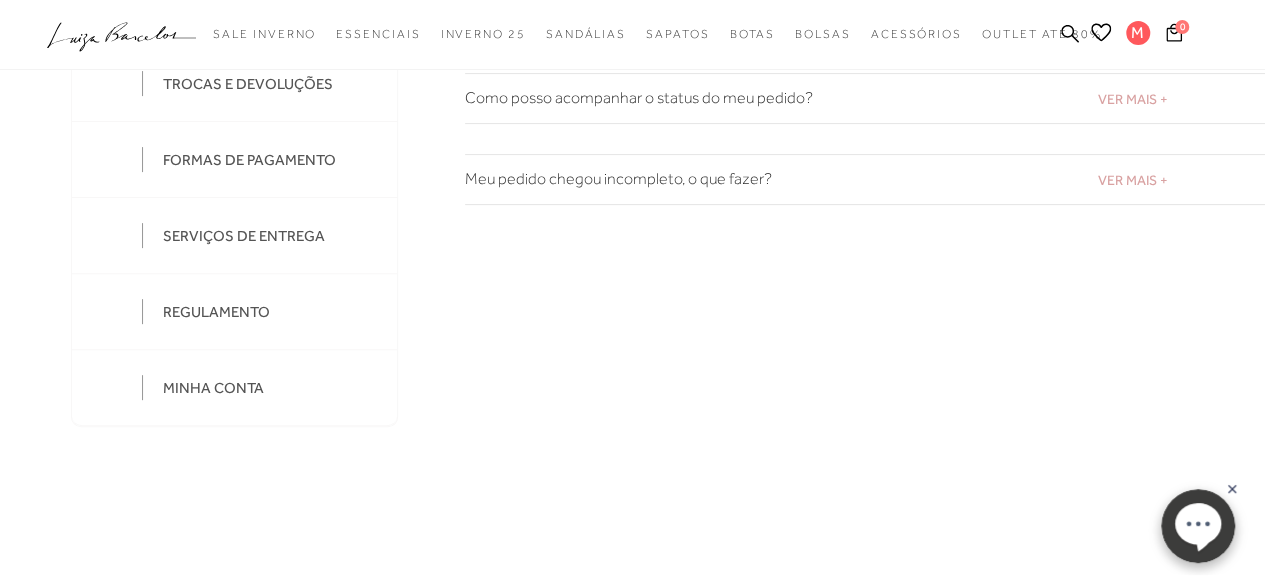 scroll, scrollTop: 0, scrollLeft: 0, axis: both 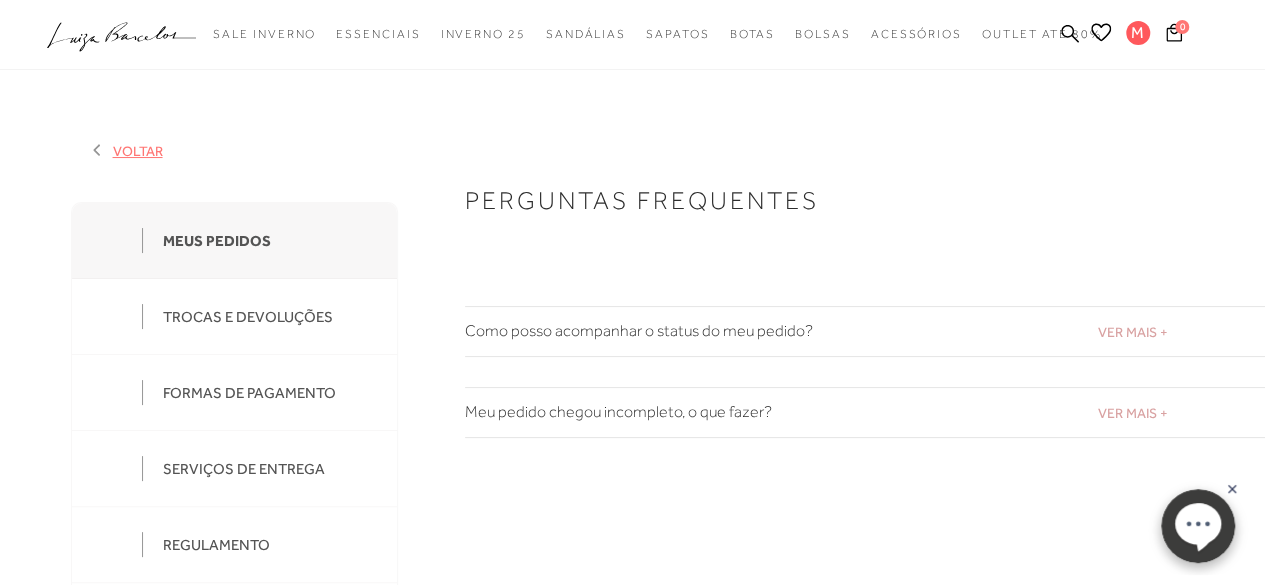 click 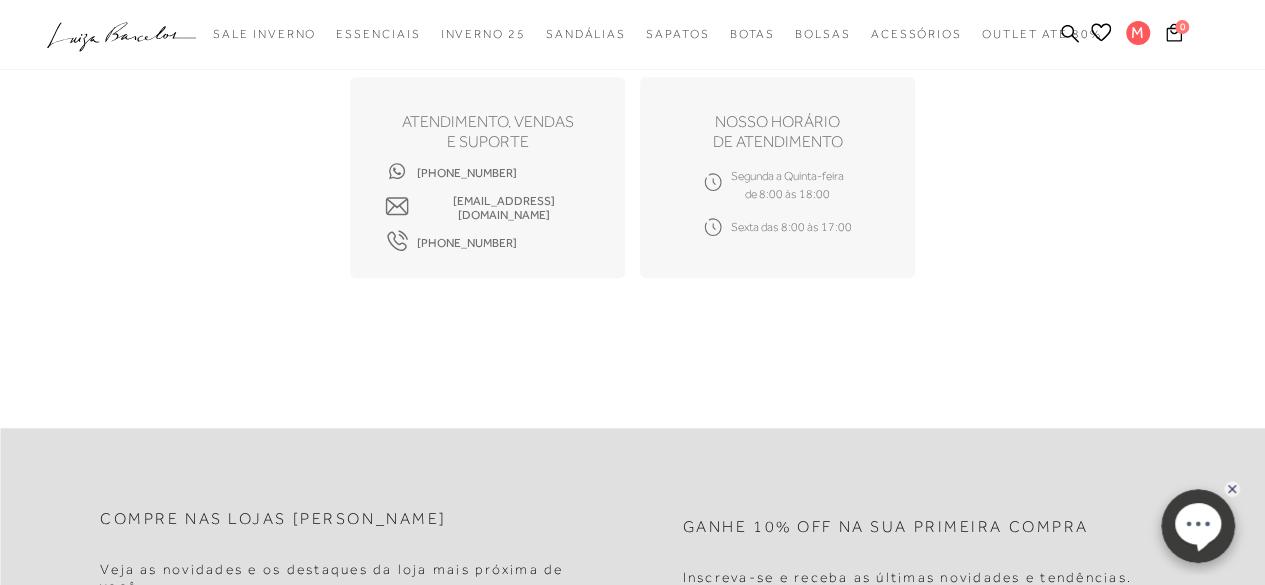 scroll, scrollTop: 0, scrollLeft: 0, axis: both 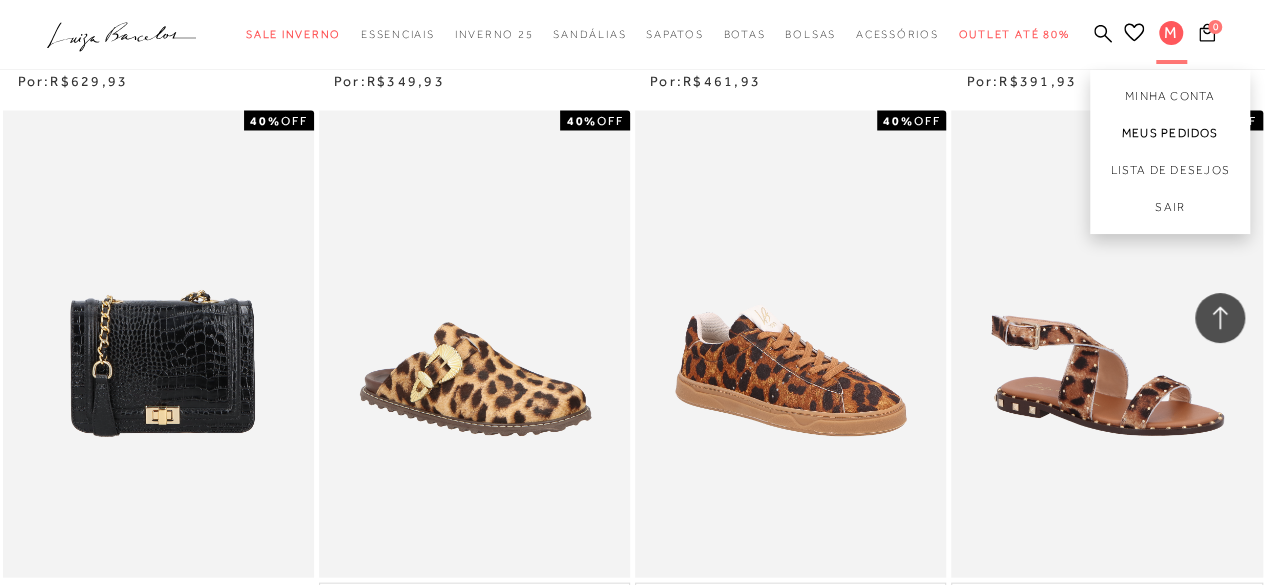 click on "Meus Pedidos" at bounding box center (1170, 133) 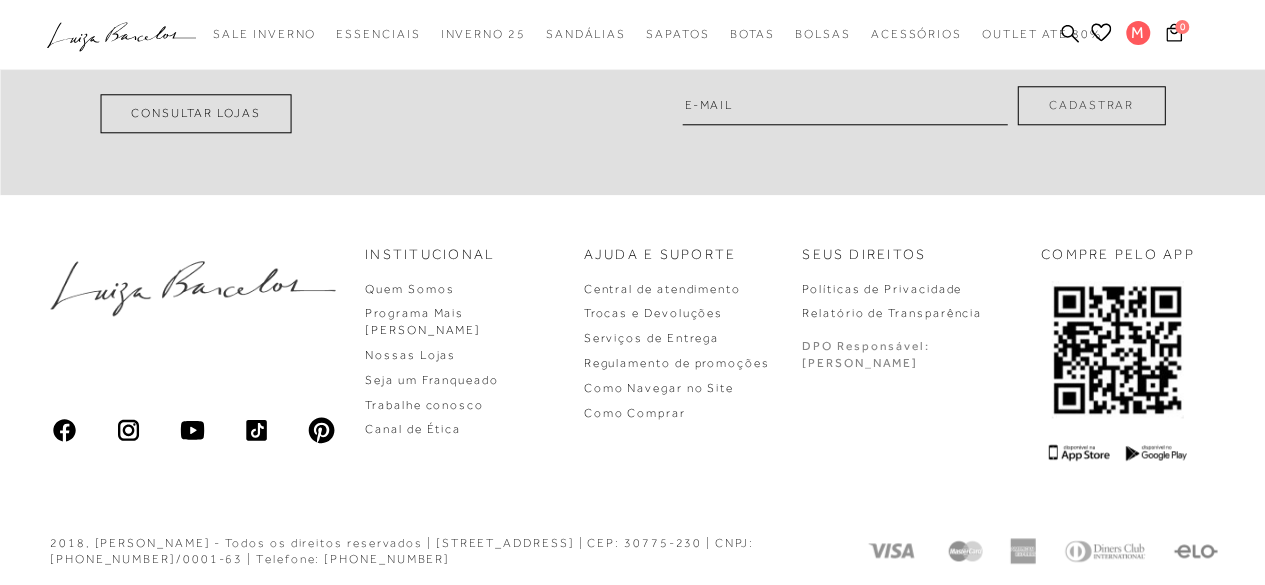 scroll, scrollTop: 972, scrollLeft: 0, axis: vertical 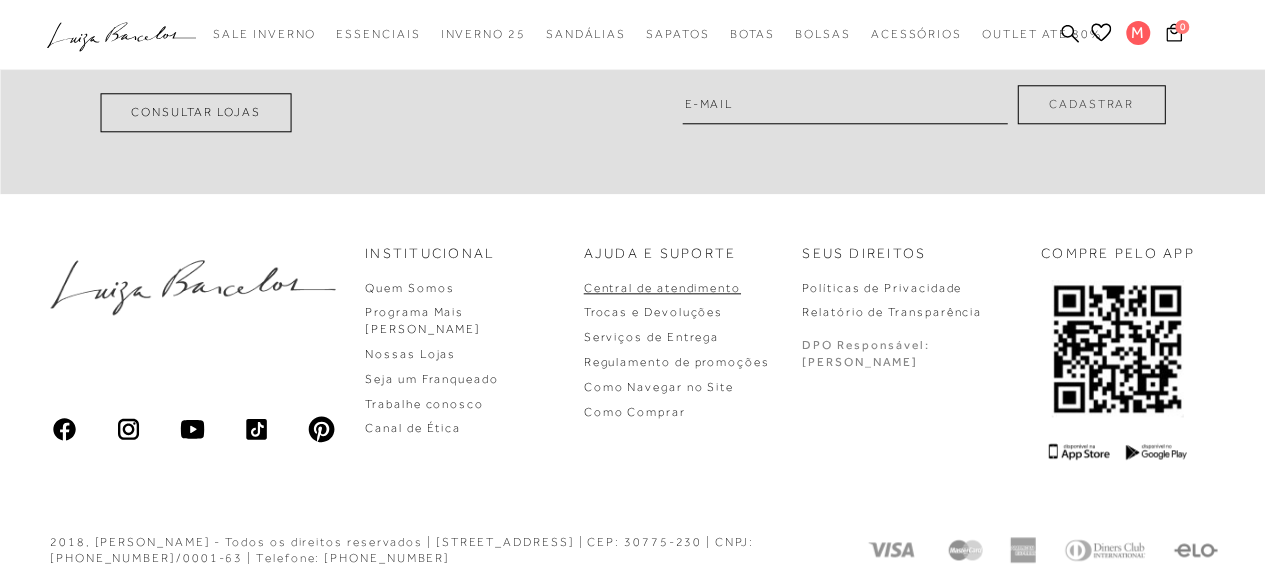 click on "Central de atendimento" at bounding box center [662, 288] 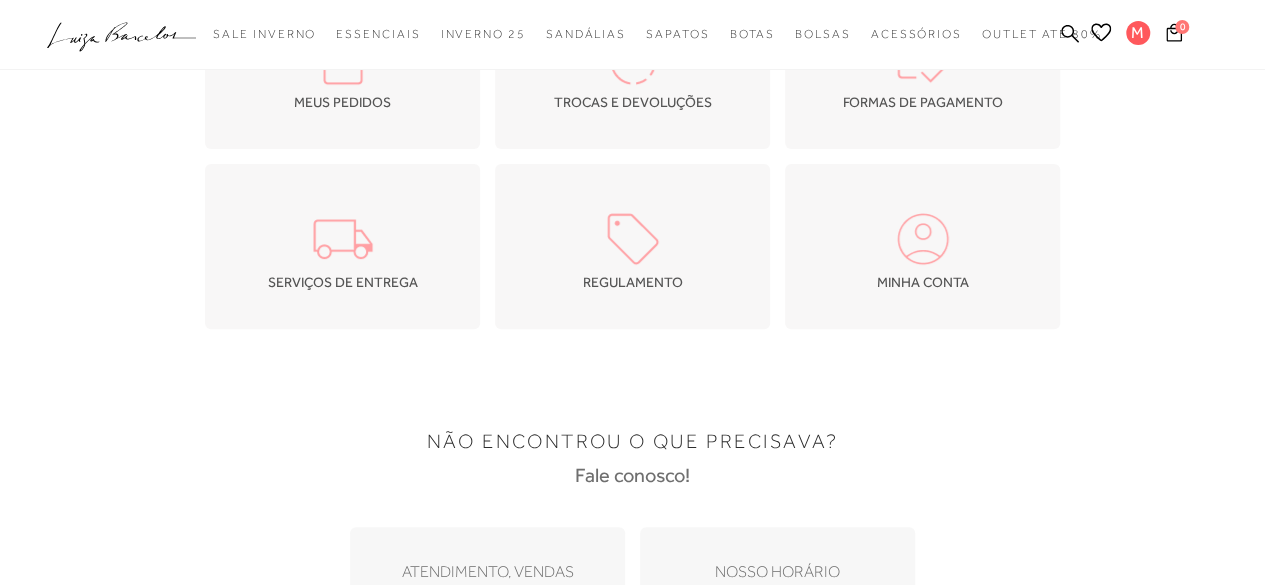 scroll, scrollTop: 0, scrollLeft: 0, axis: both 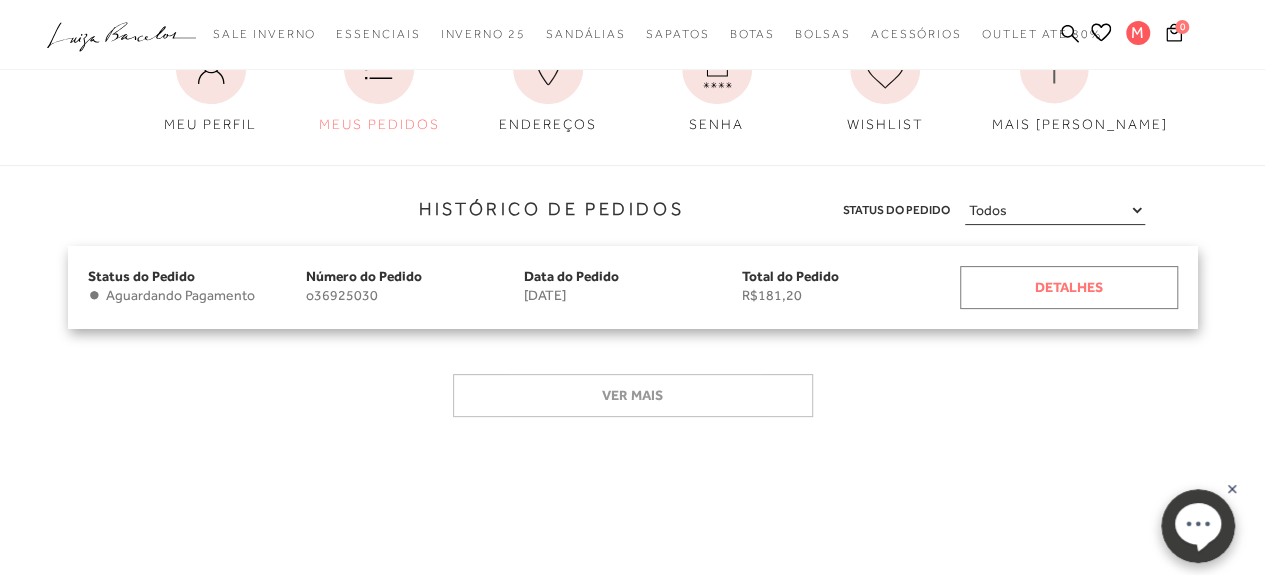 click on "Detalhes" at bounding box center [1069, 287] 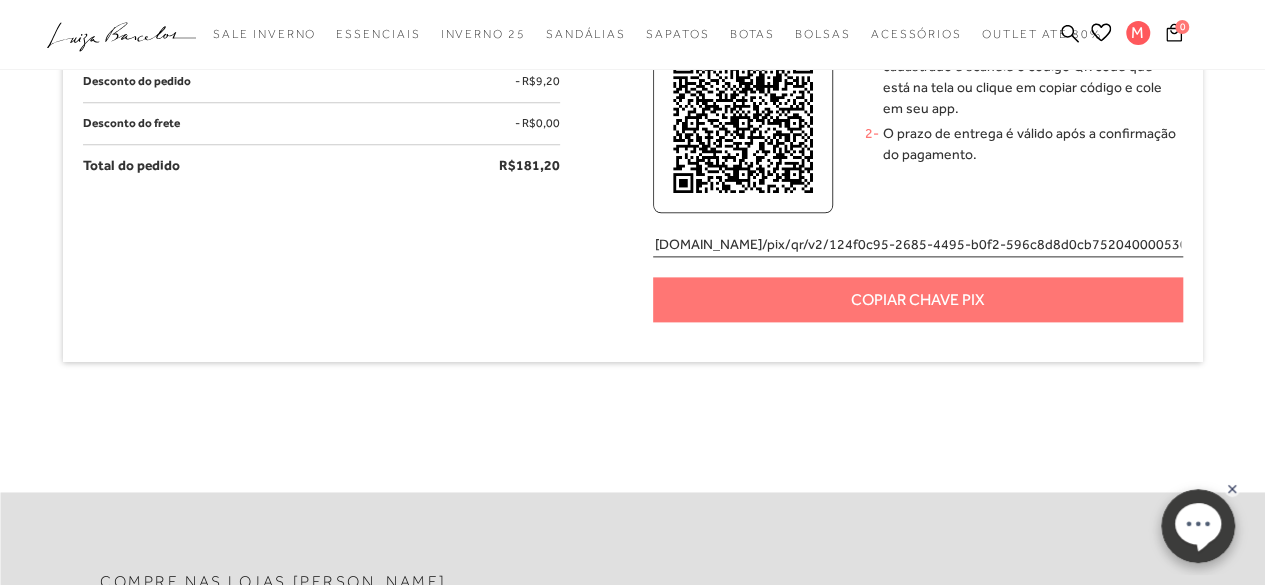 scroll, scrollTop: 1184, scrollLeft: 0, axis: vertical 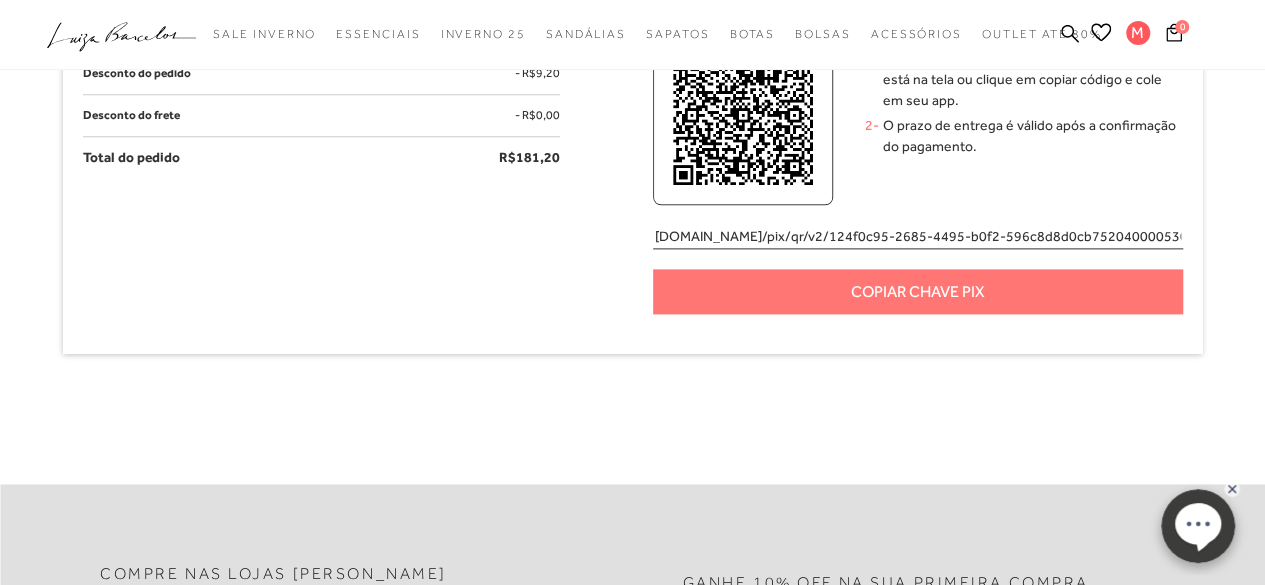 click 